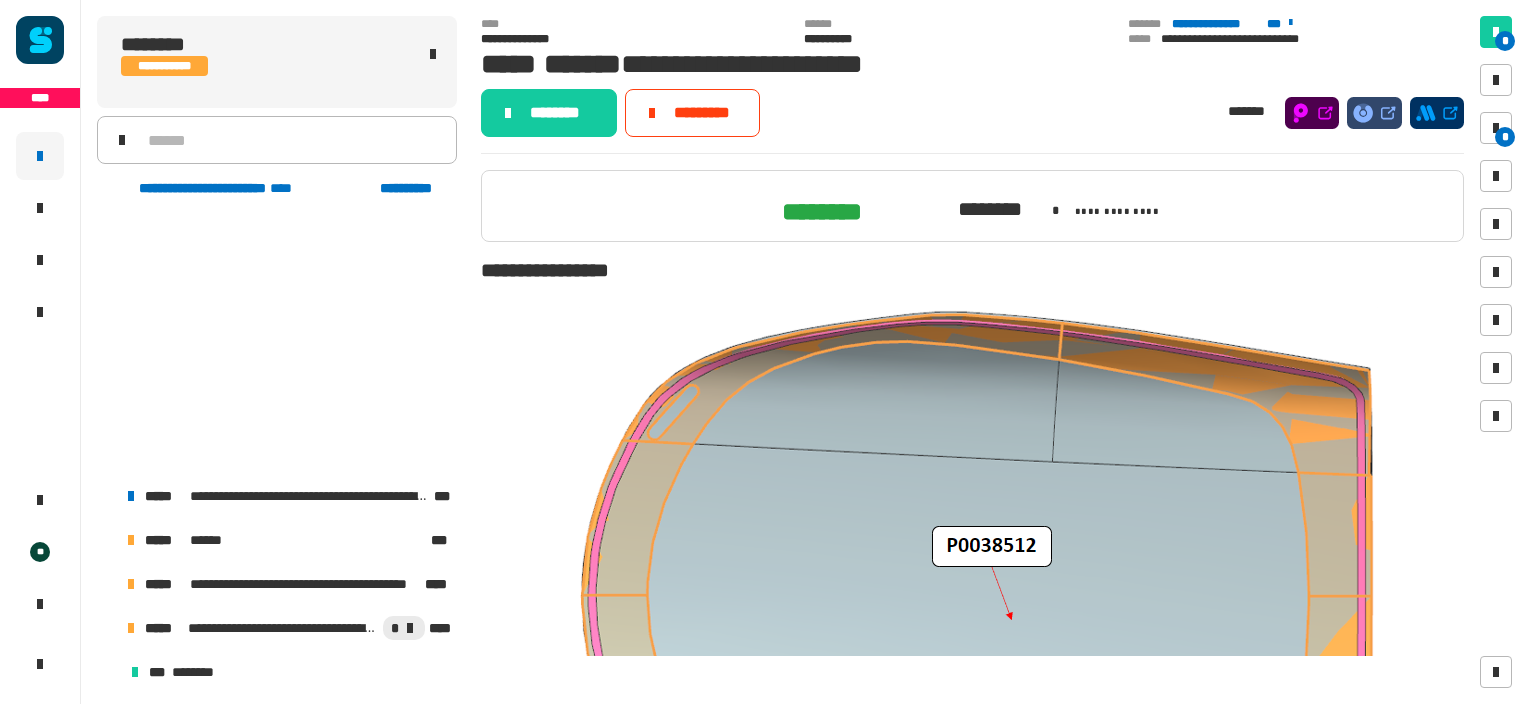 scroll, scrollTop: 0, scrollLeft: 0, axis: both 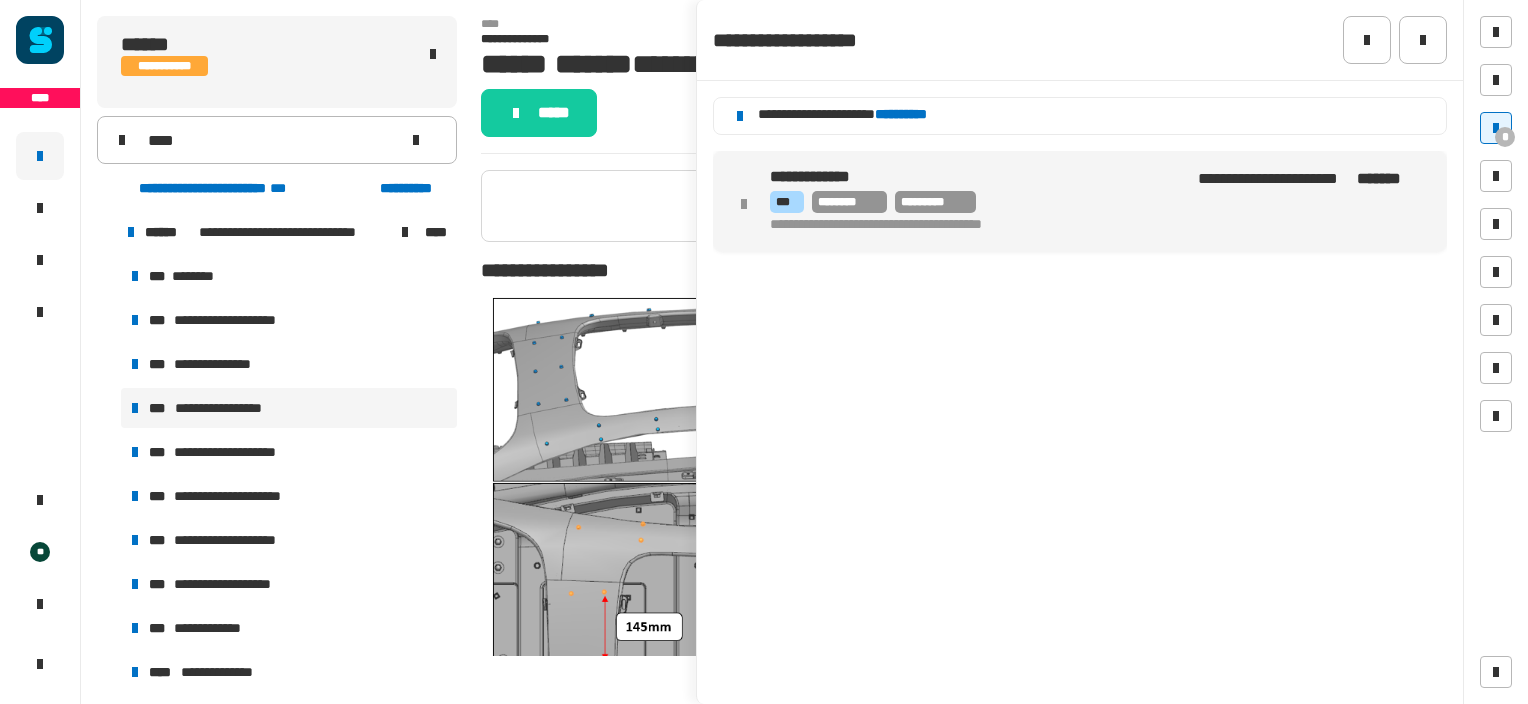 click 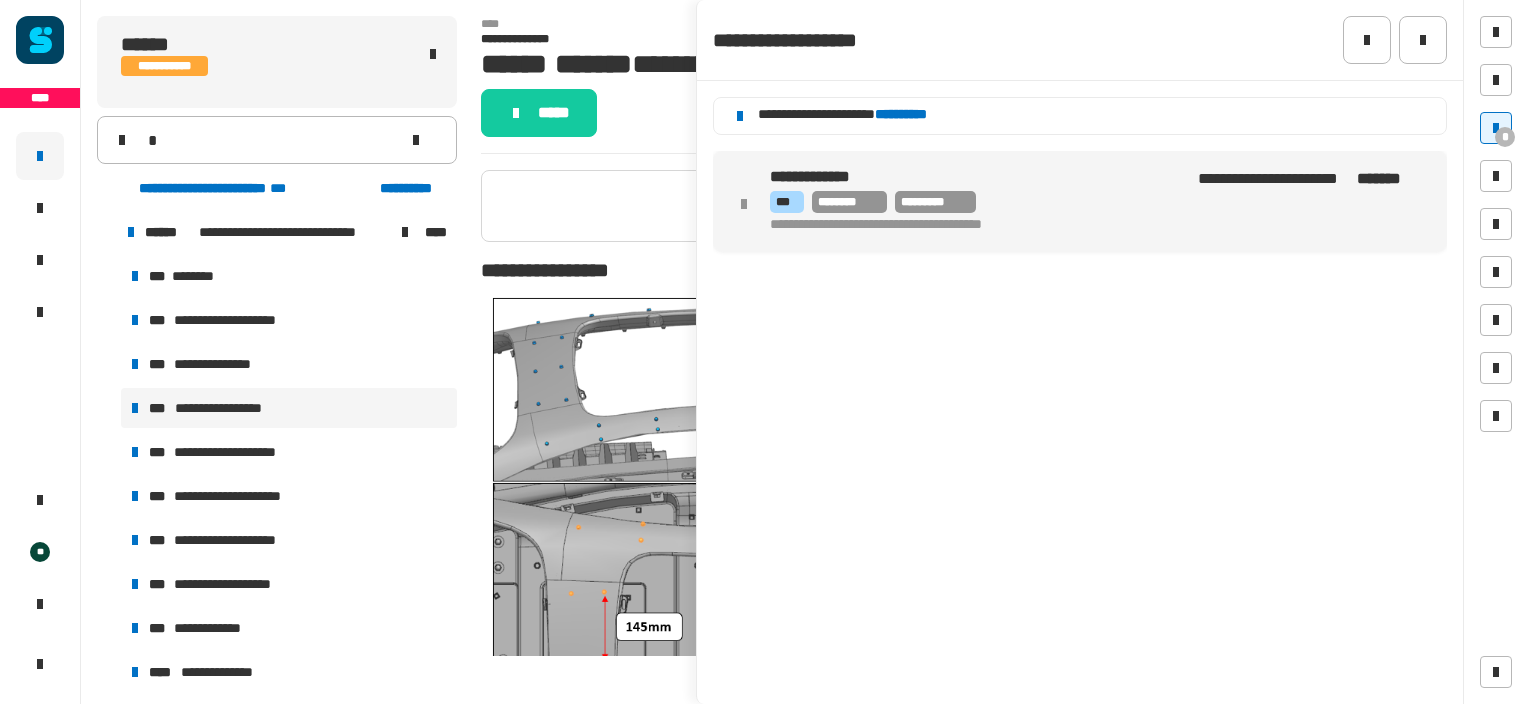 type 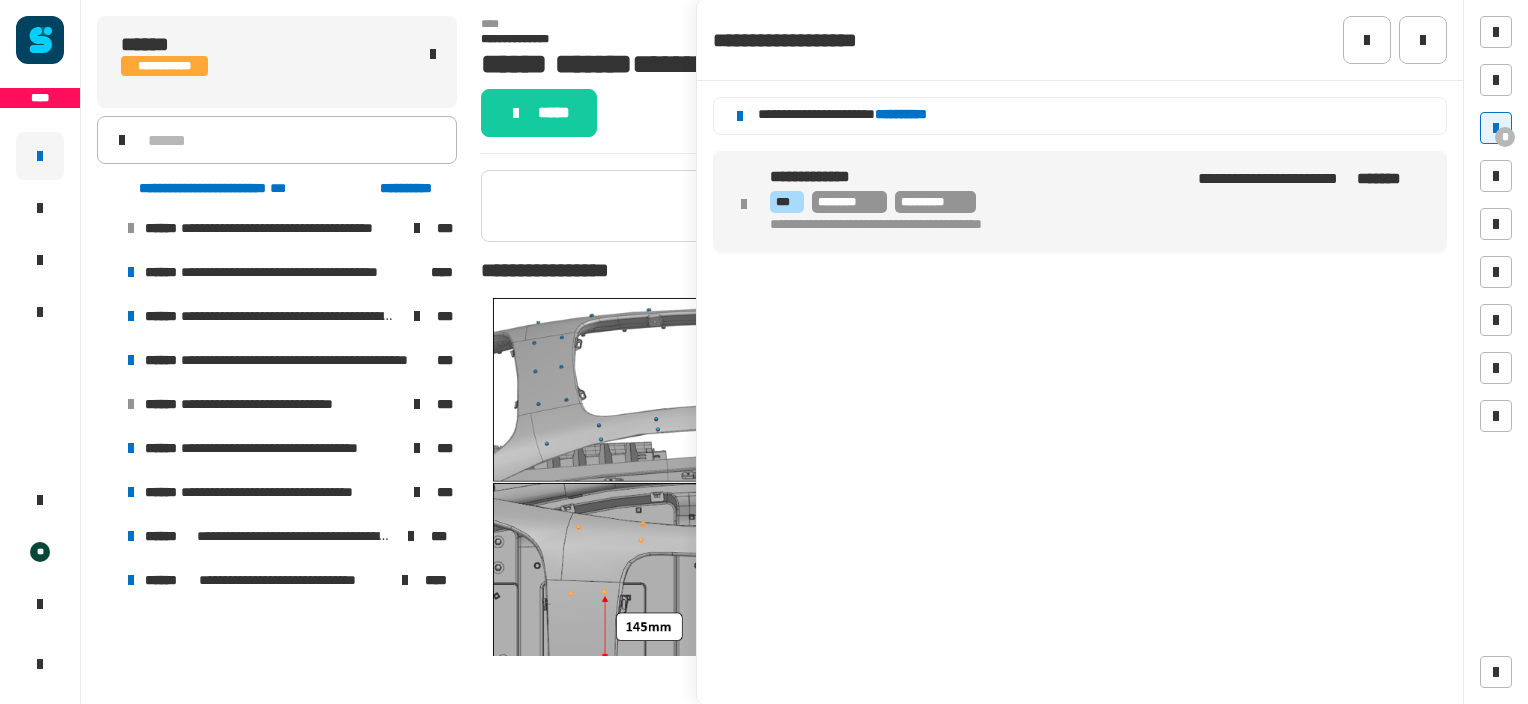 scroll, scrollTop: 2600, scrollLeft: 0, axis: vertical 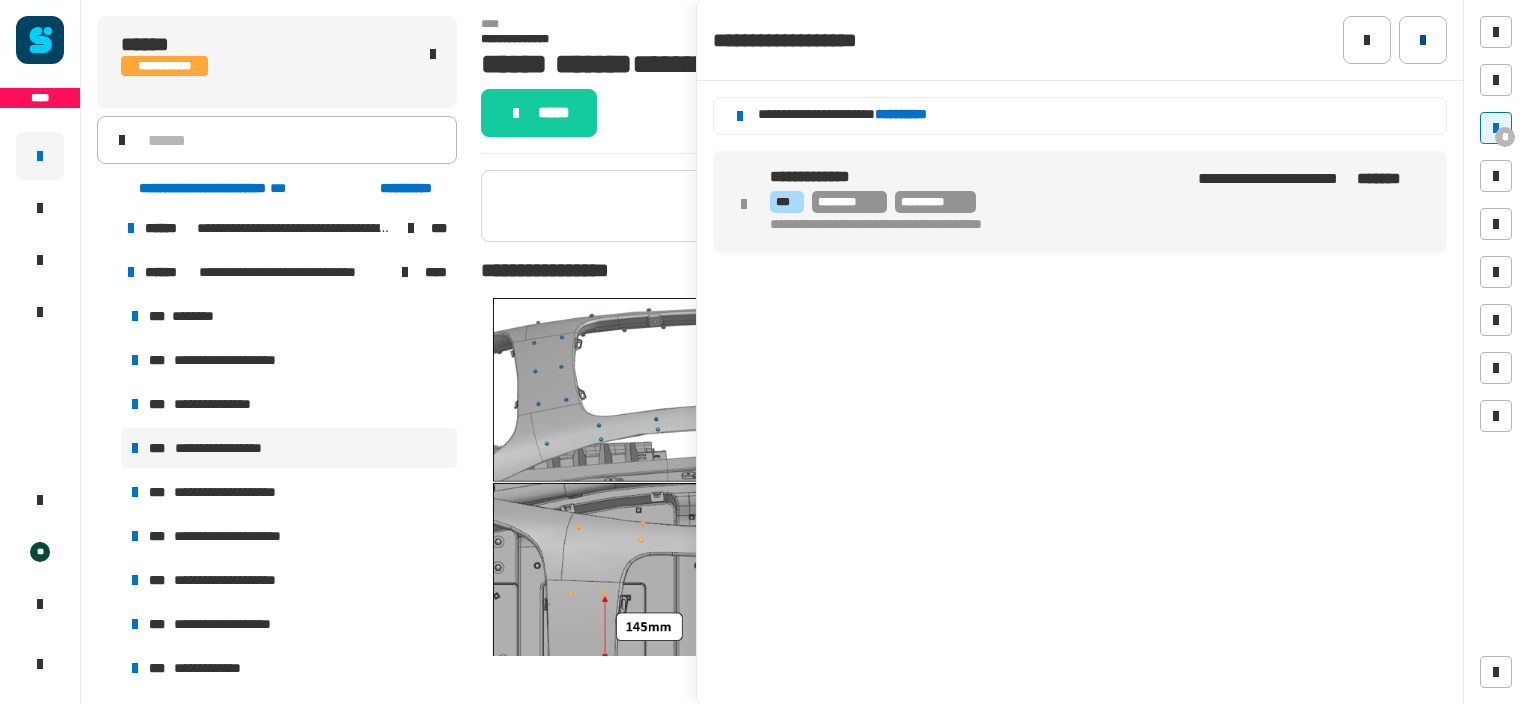 click 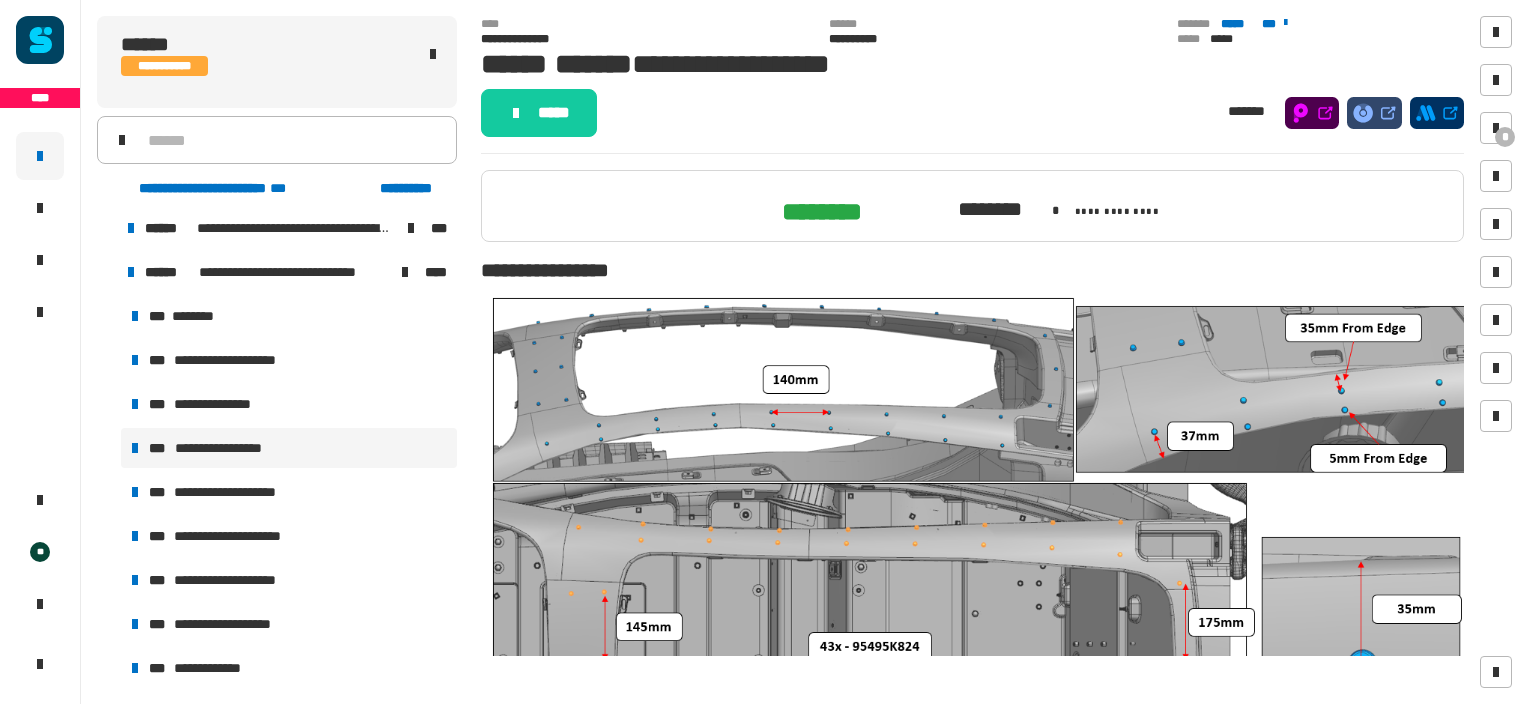click at bounding box center [107, 272] 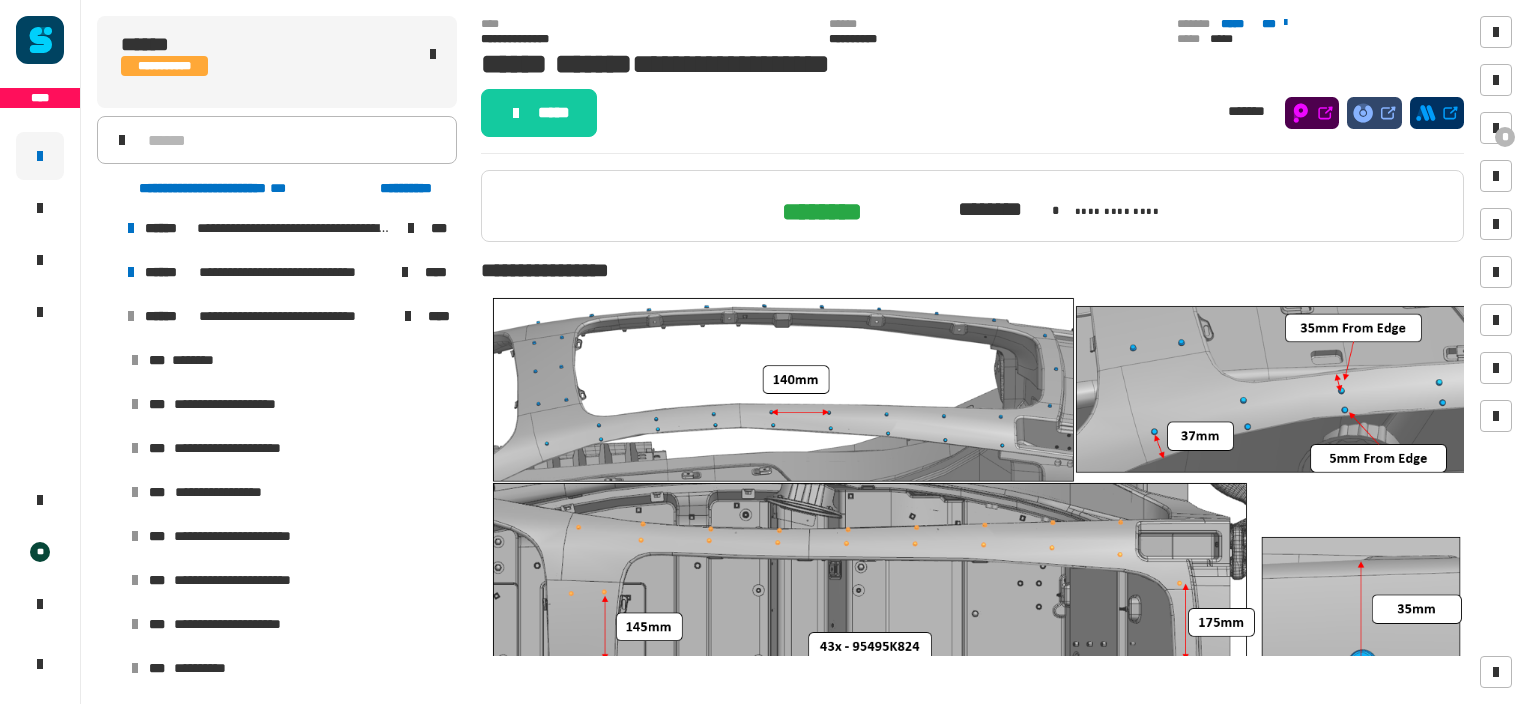 scroll, scrollTop: 2180, scrollLeft: 0, axis: vertical 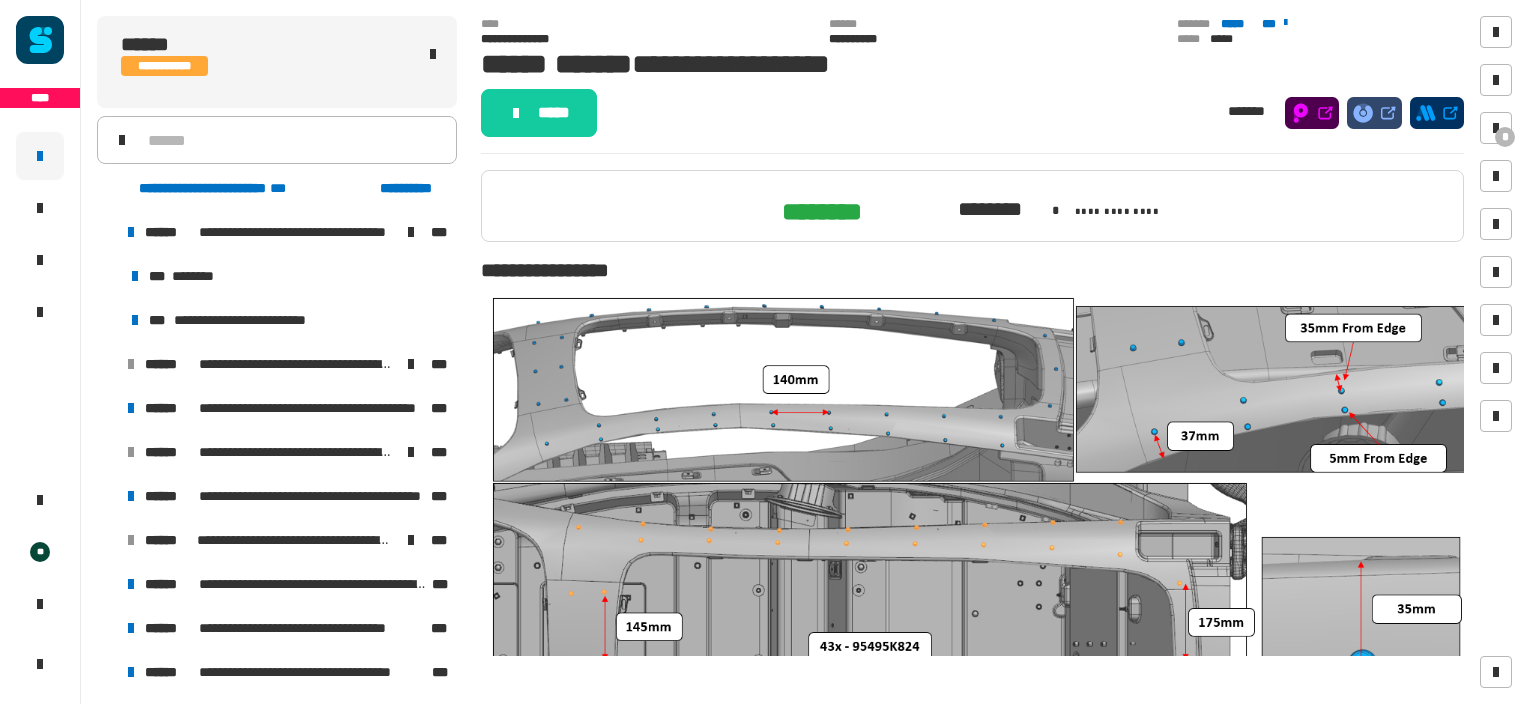 click at bounding box center (107, 452) 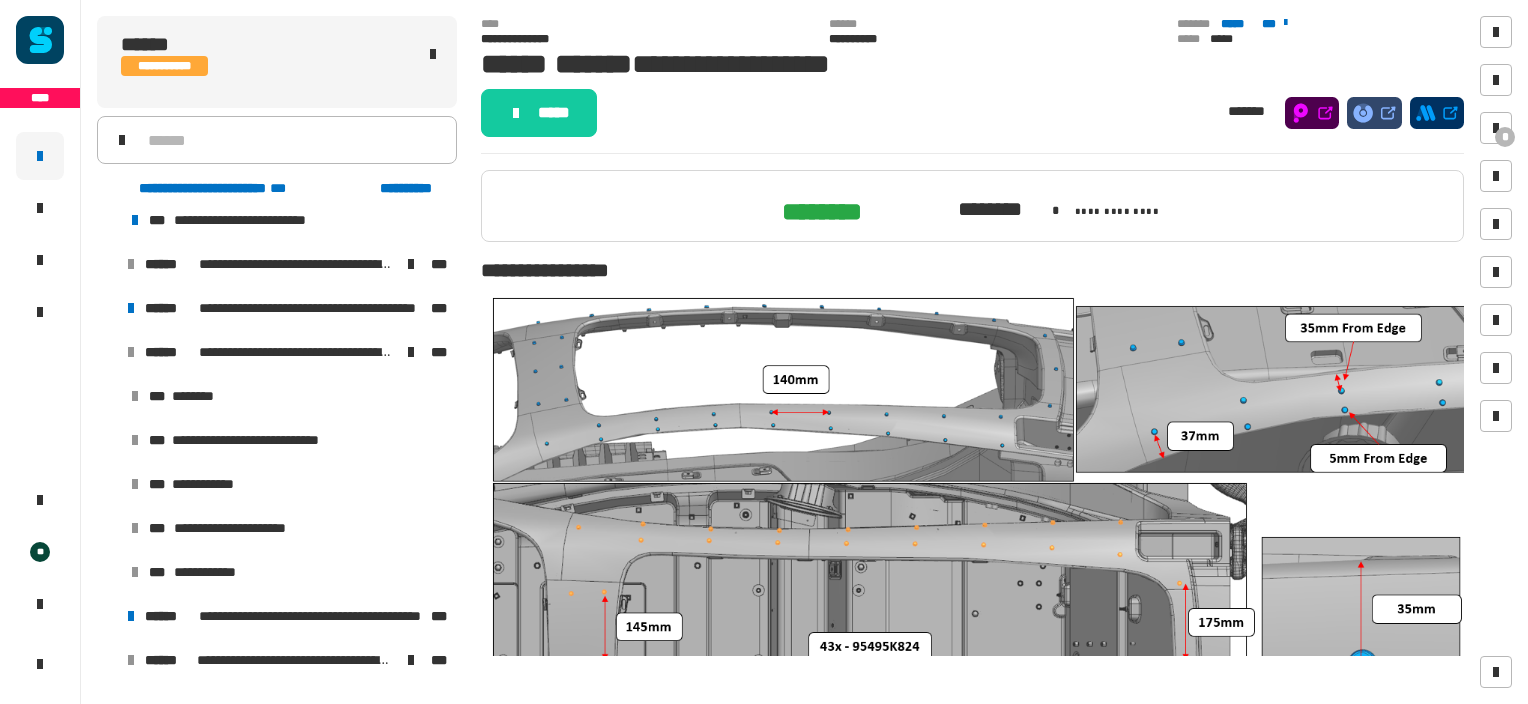 scroll, scrollTop: 1937, scrollLeft: 0, axis: vertical 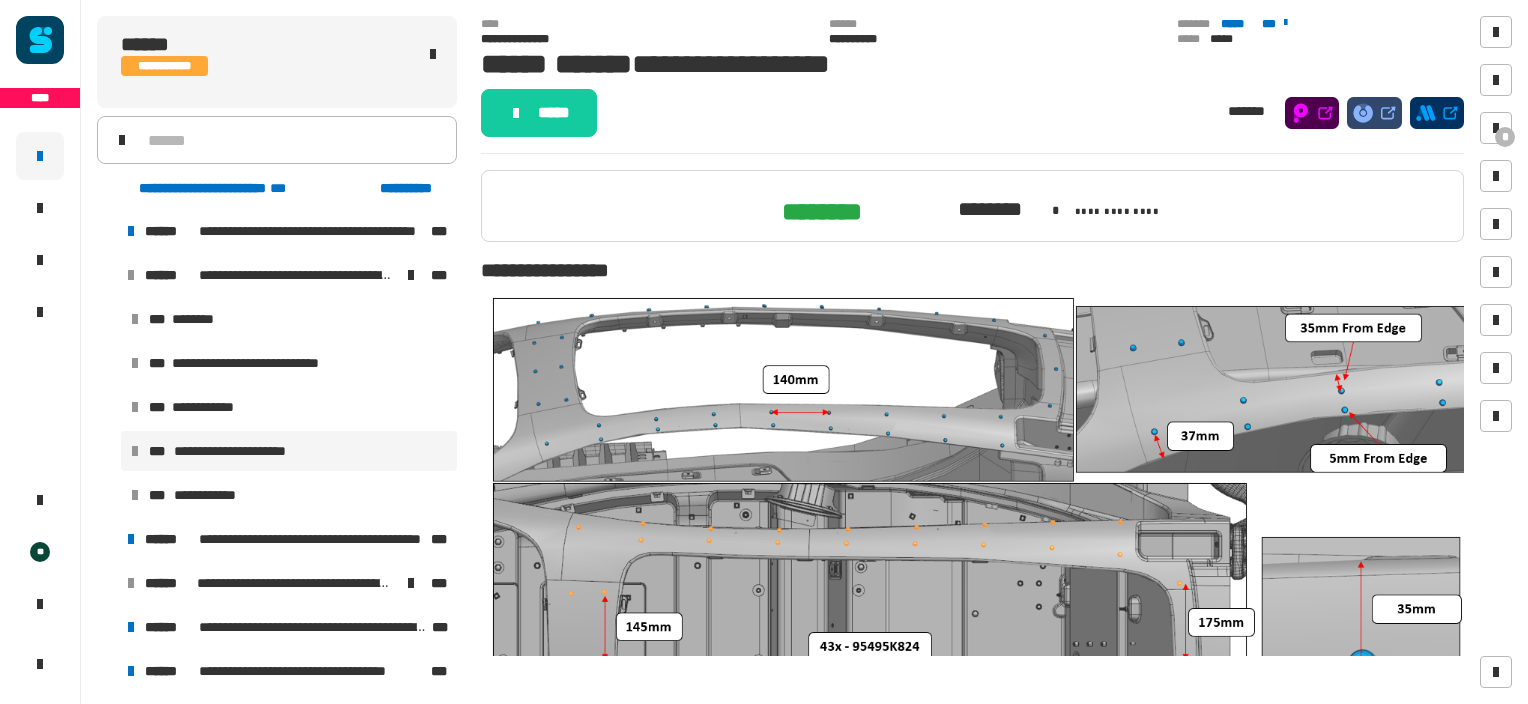 click on "**********" at bounding box center [289, 451] 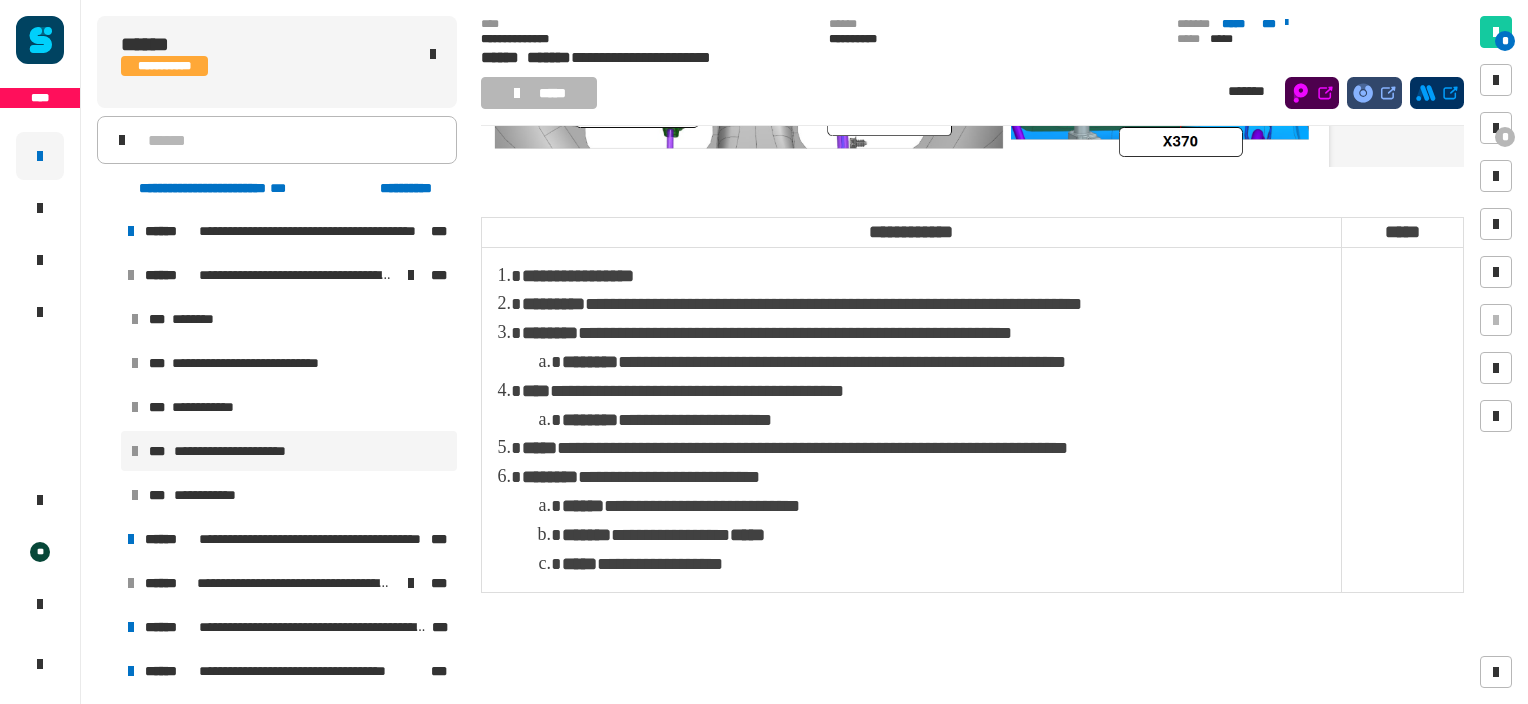 scroll, scrollTop: 532, scrollLeft: 0, axis: vertical 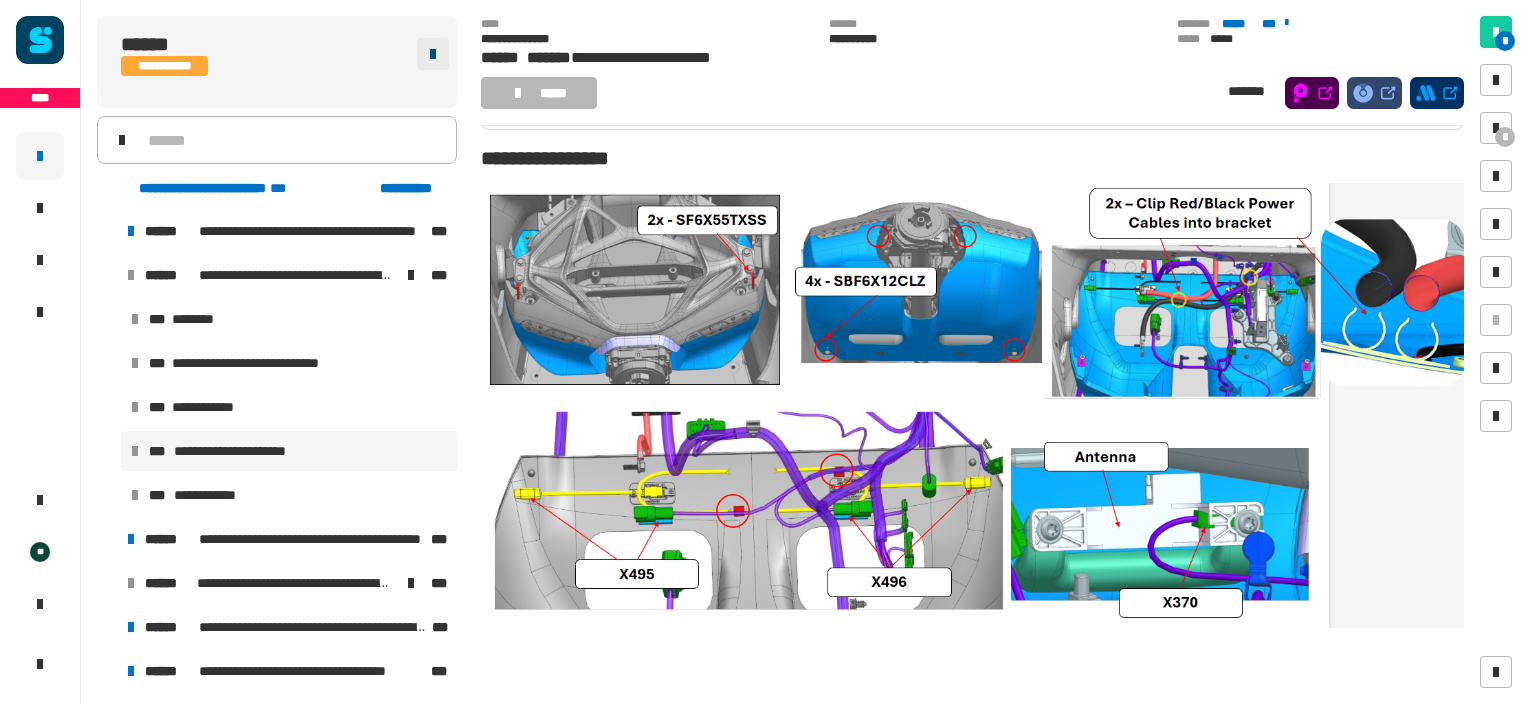 click 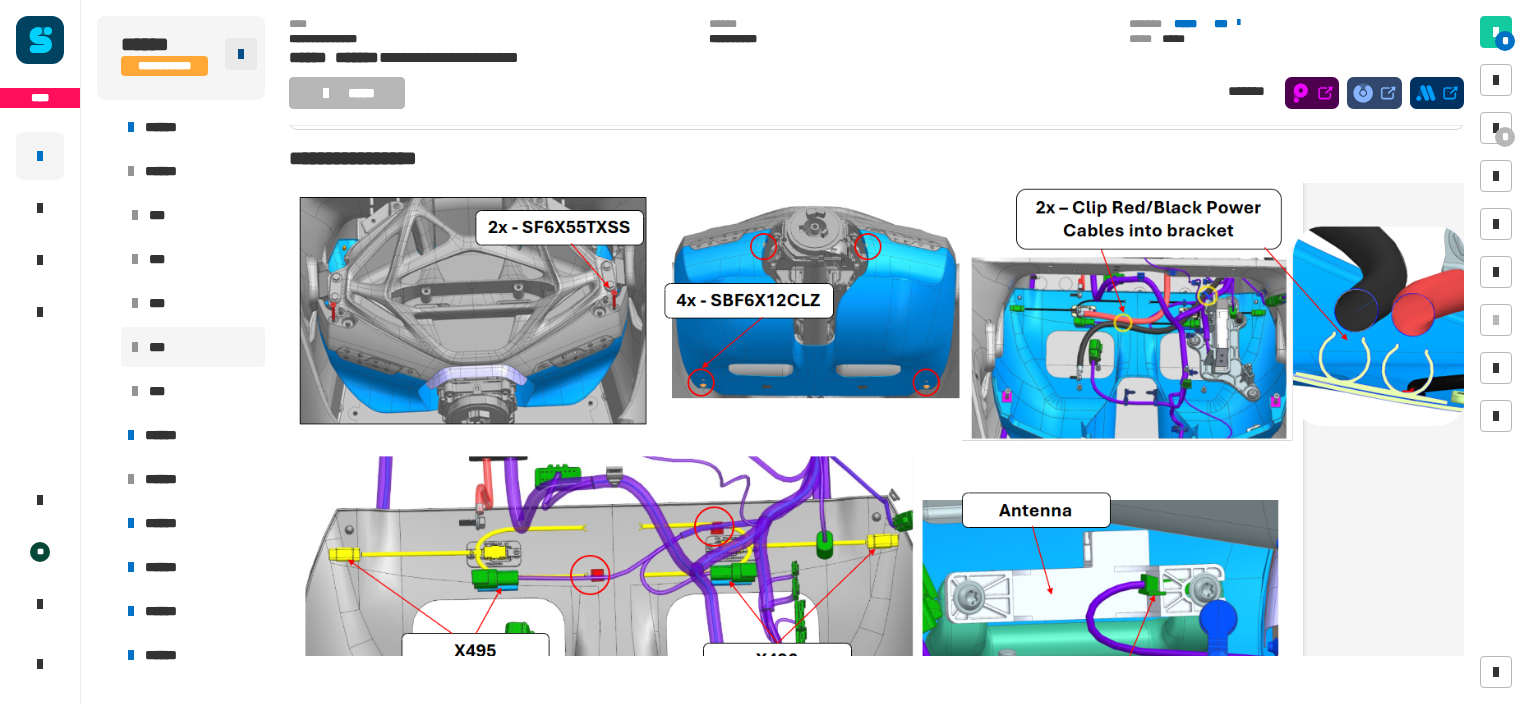 click 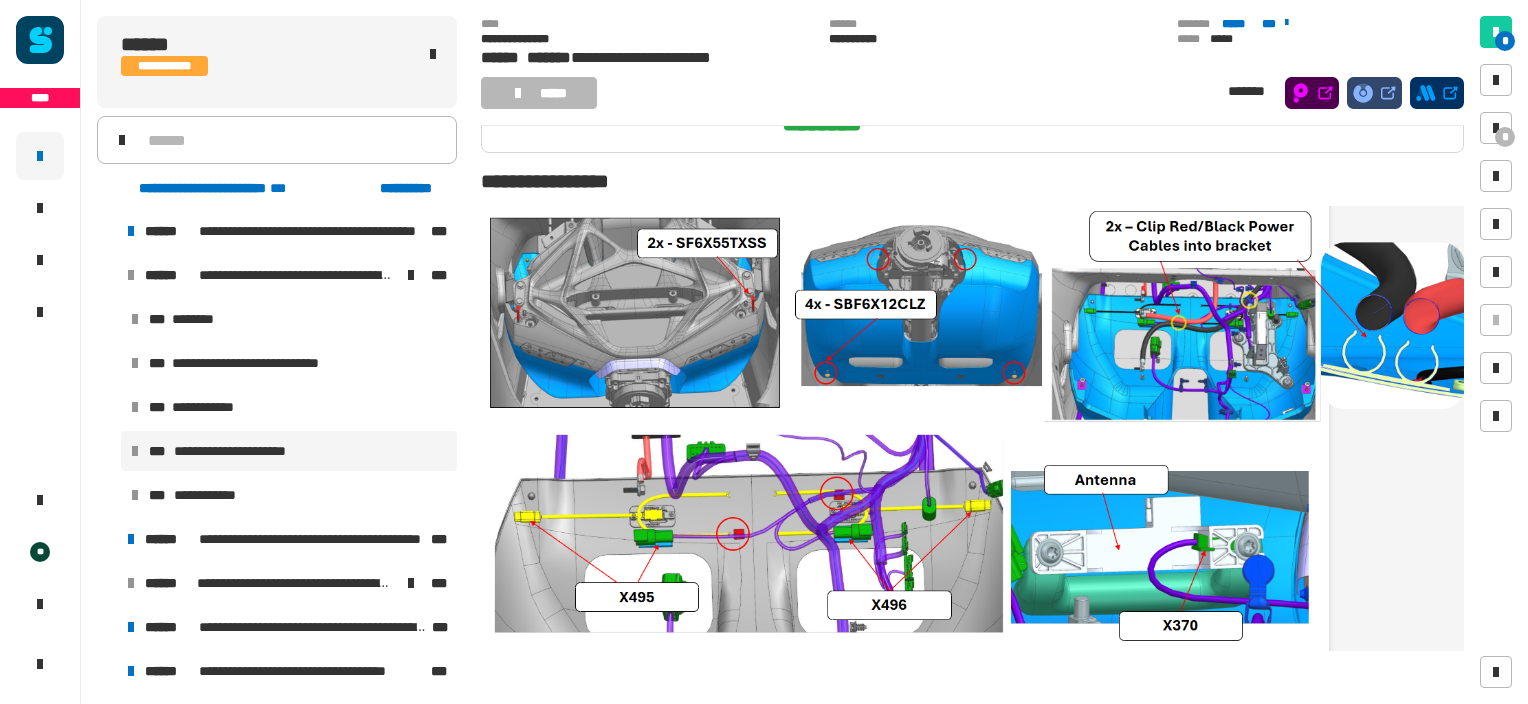 scroll, scrollTop: 63, scrollLeft: 0, axis: vertical 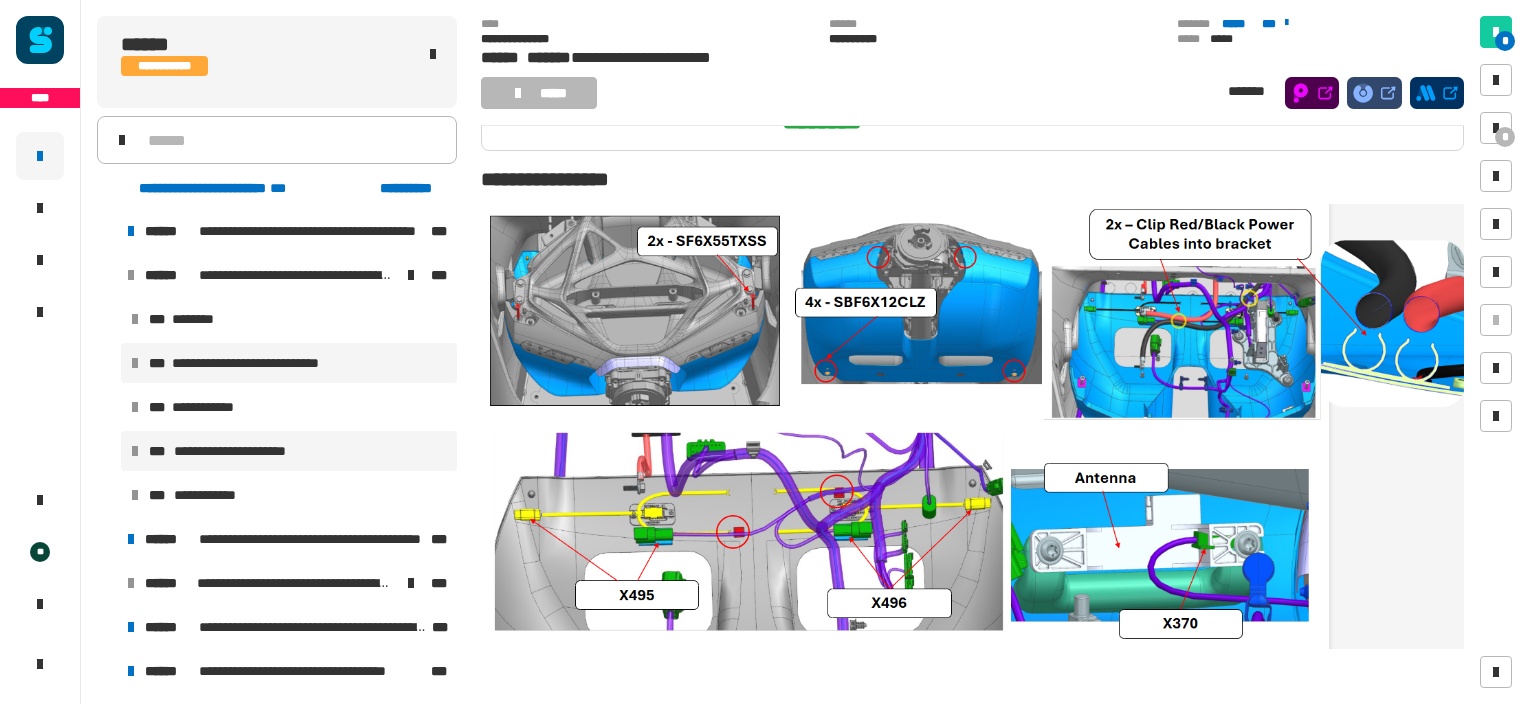 click on "**********" at bounding box center [259, 363] 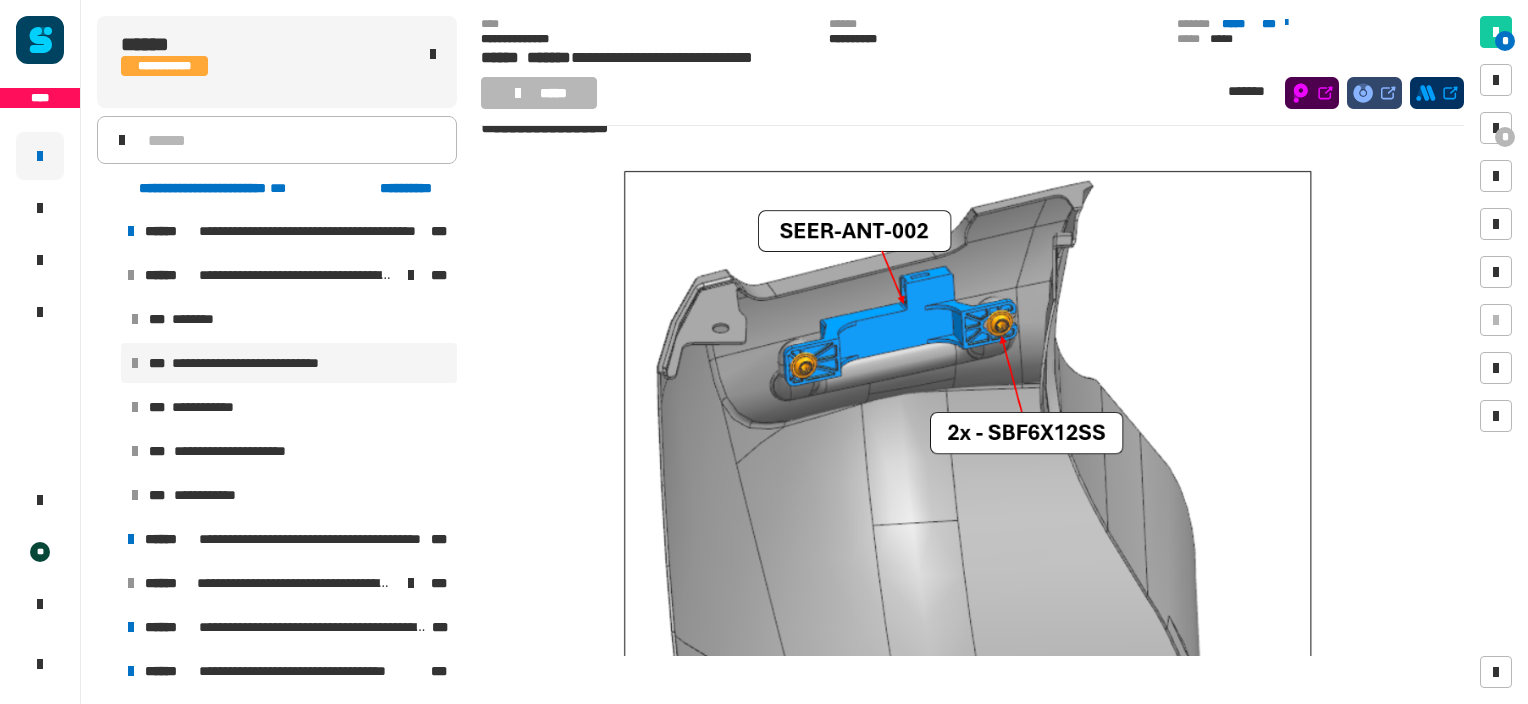 scroll, scrollTop: 136, scrollLeft: 0, axis: vertical 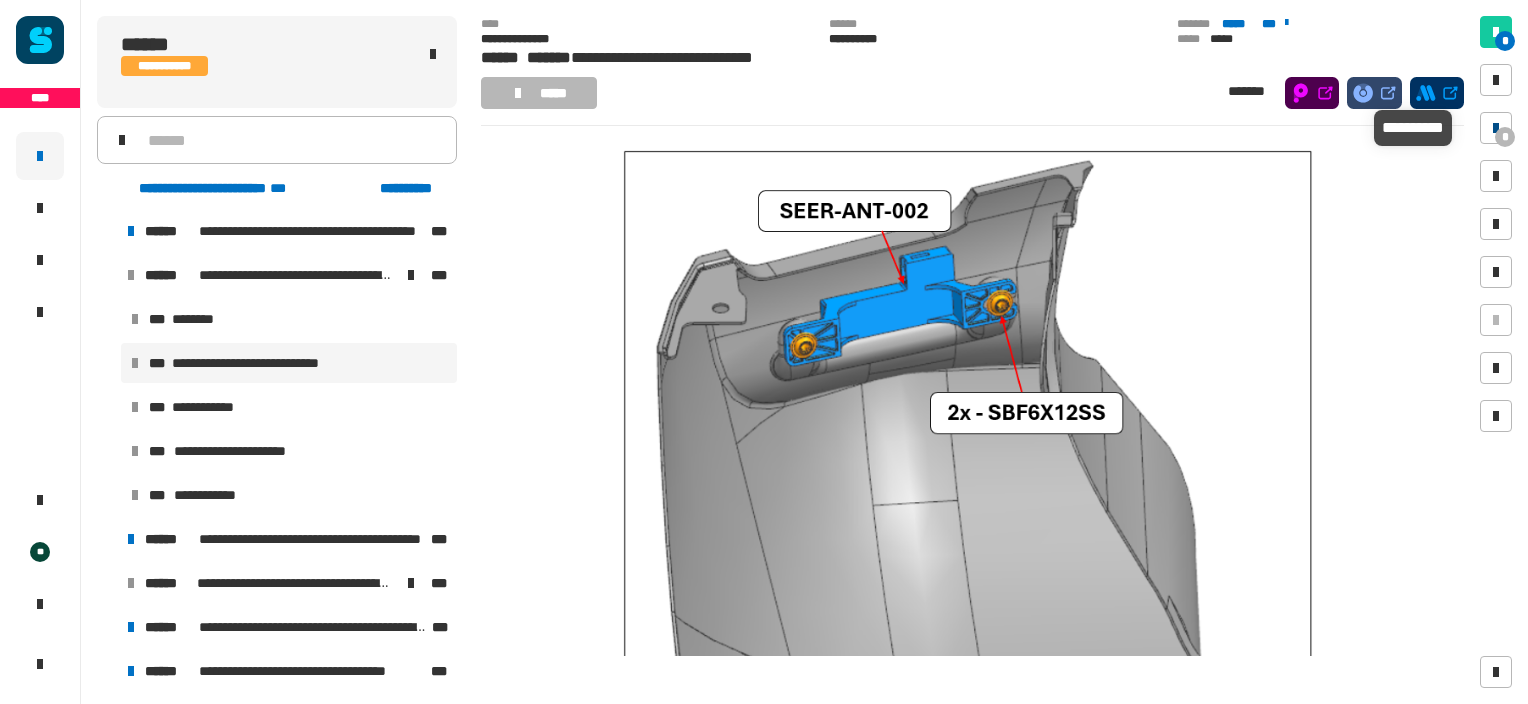 click at bounding box center (1496, 128) 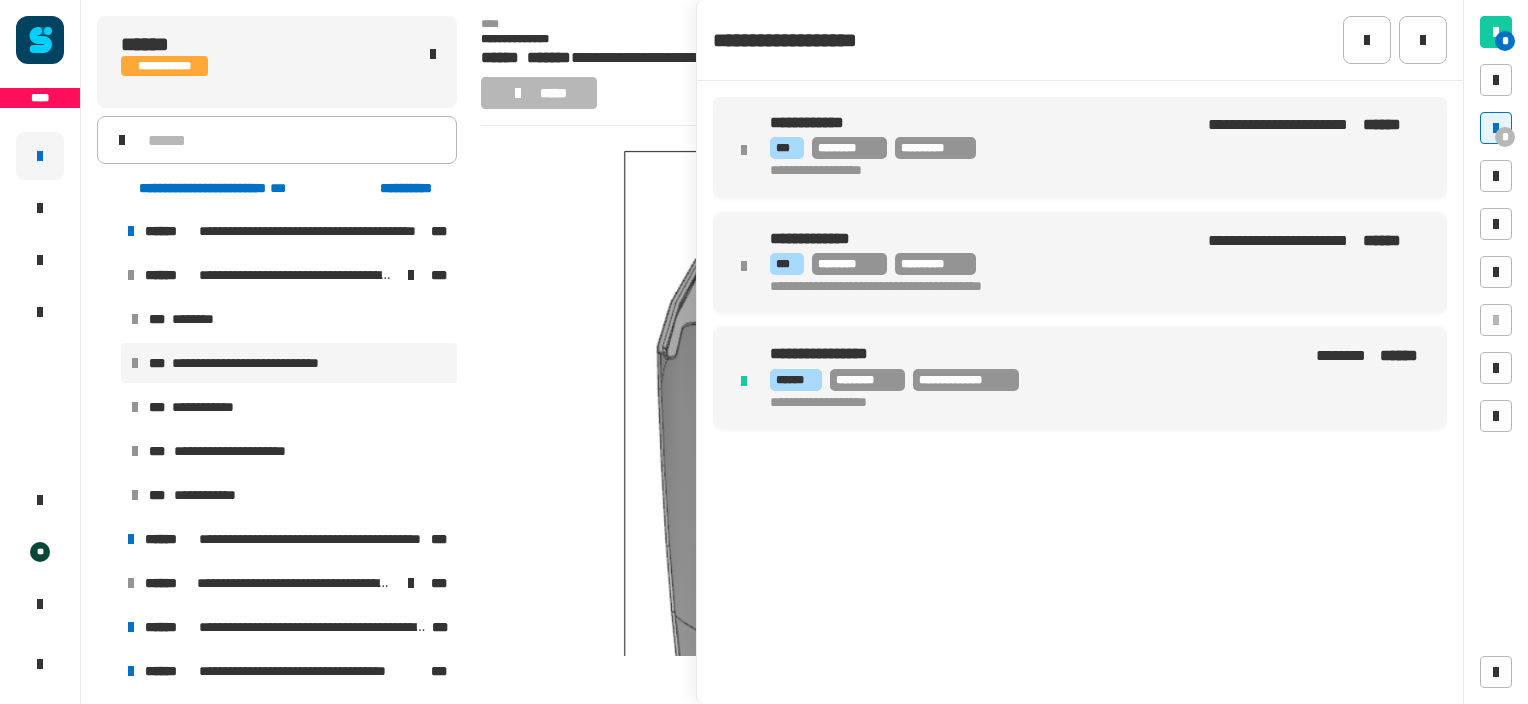 click 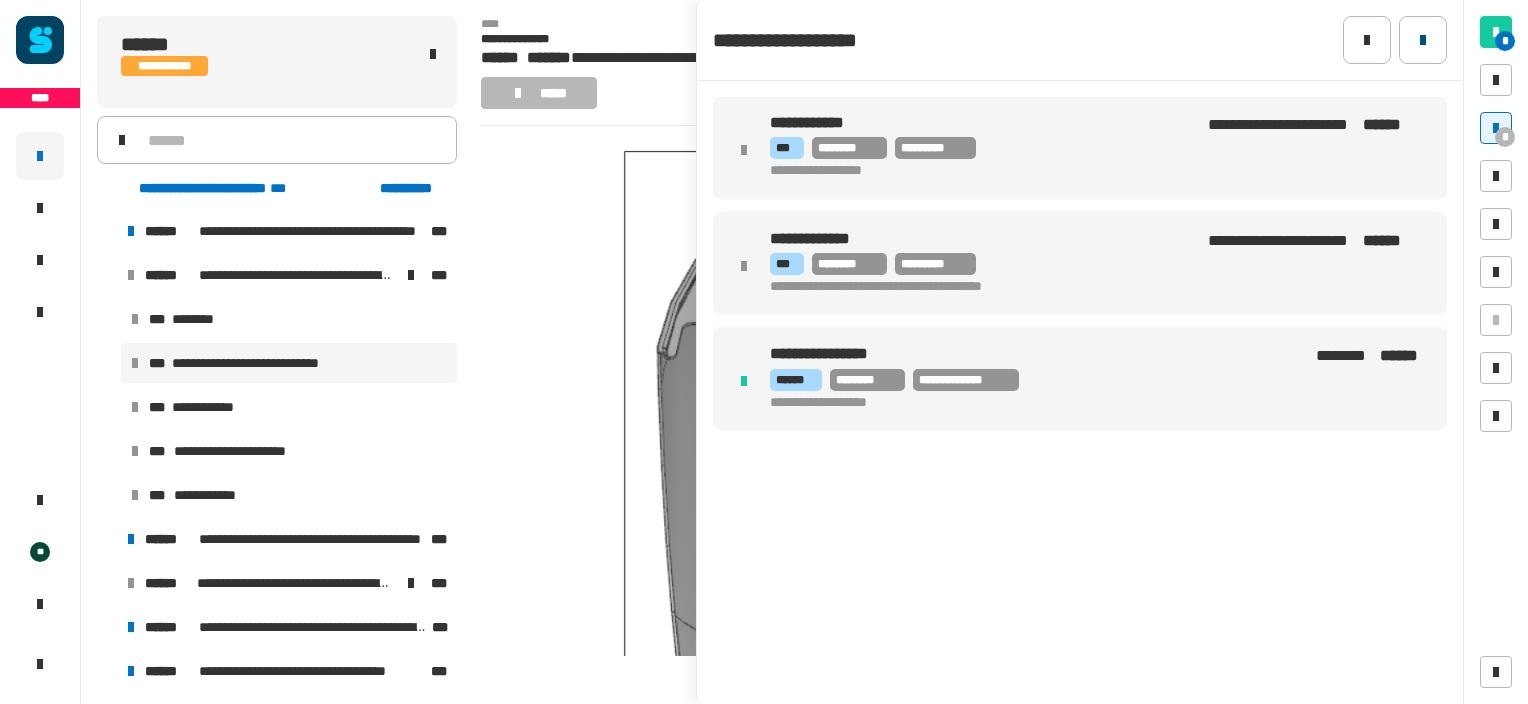 click 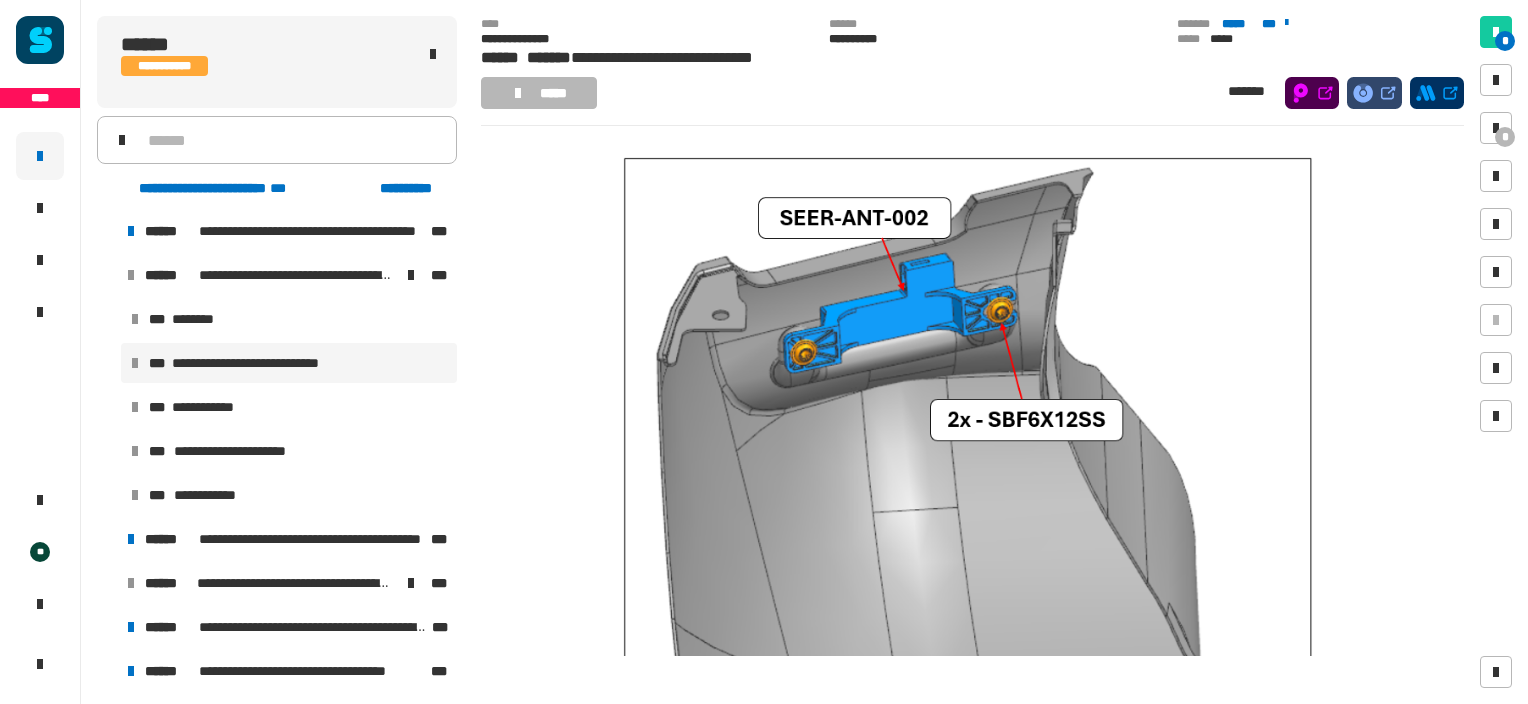 scroll, scrollTop: 127, scrollLeft: 0, axis: vertical 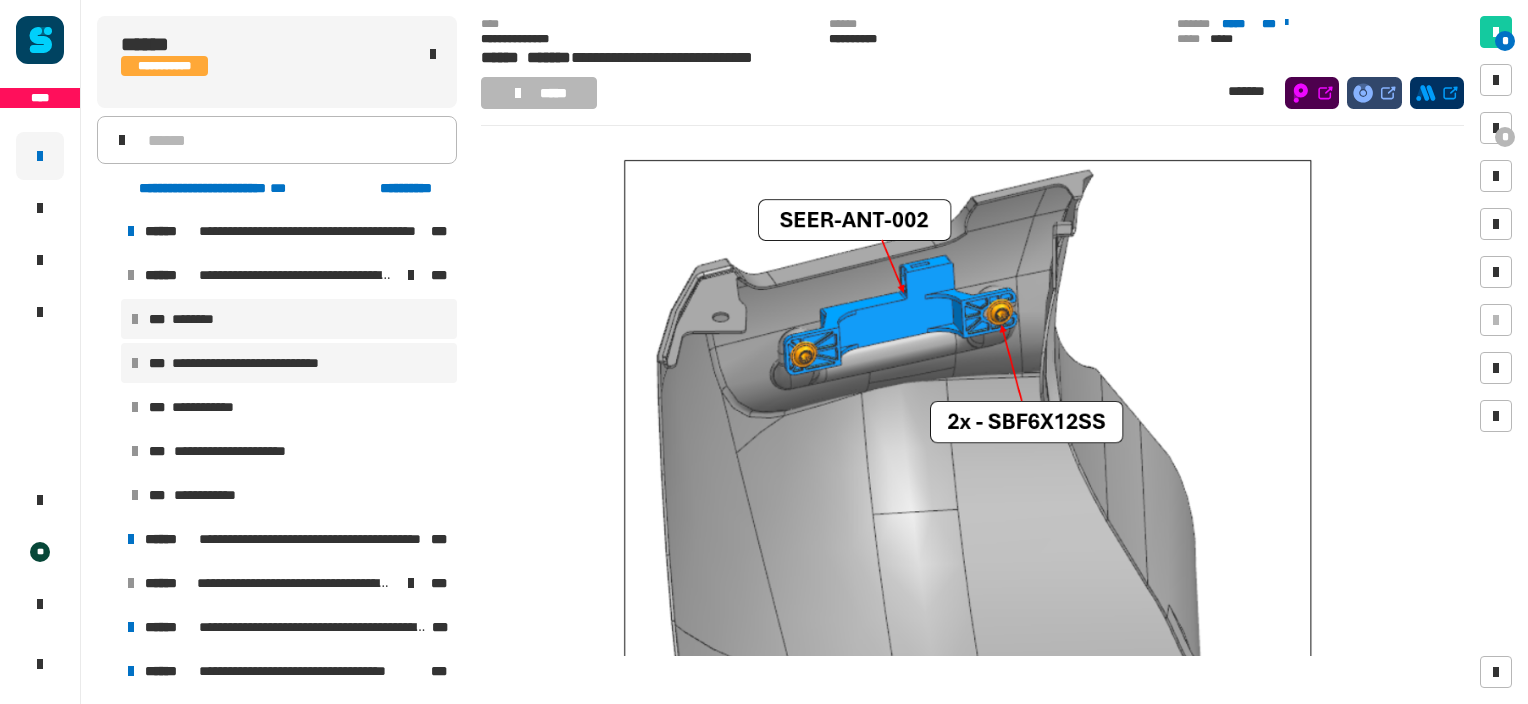 click on "********" at bounding box center (201, 319) 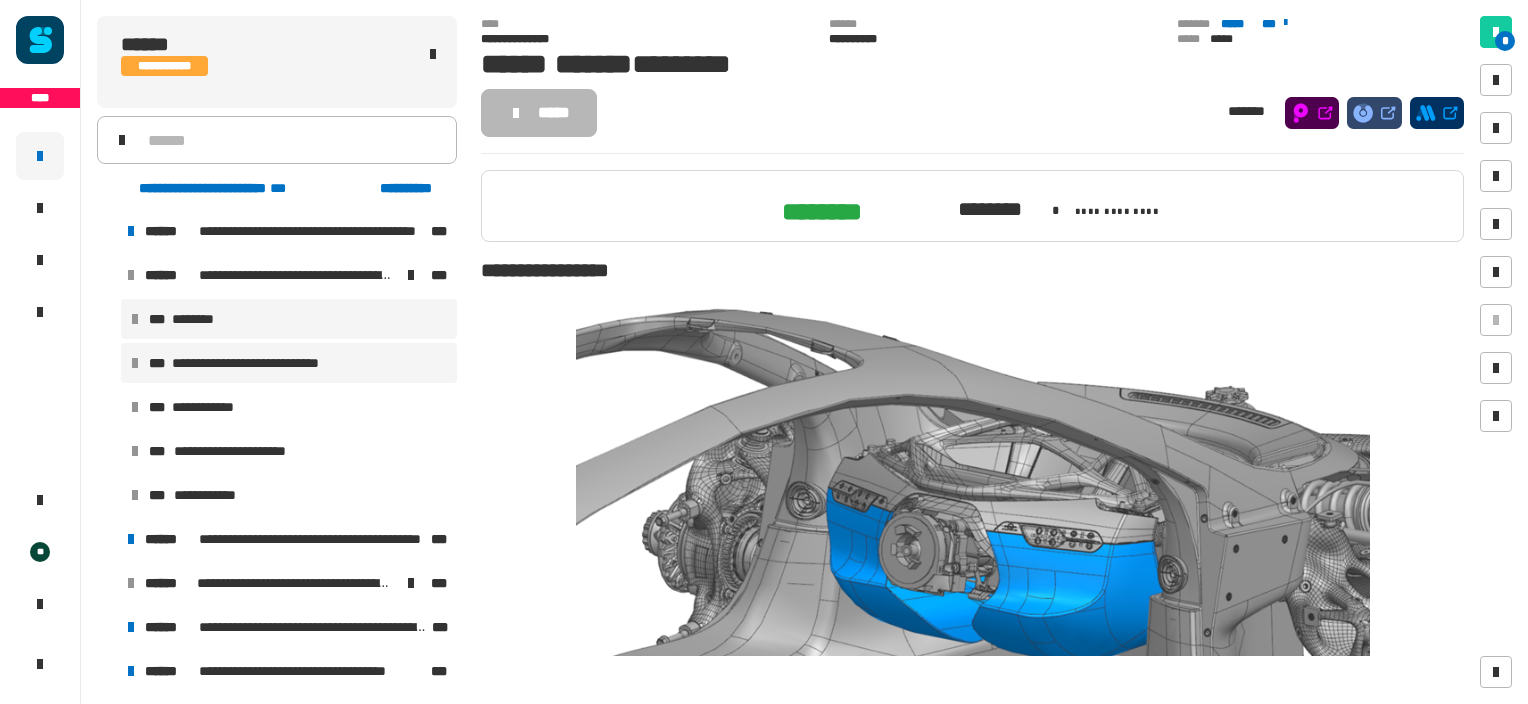 click on "**********" at bounding box center (259, 363) 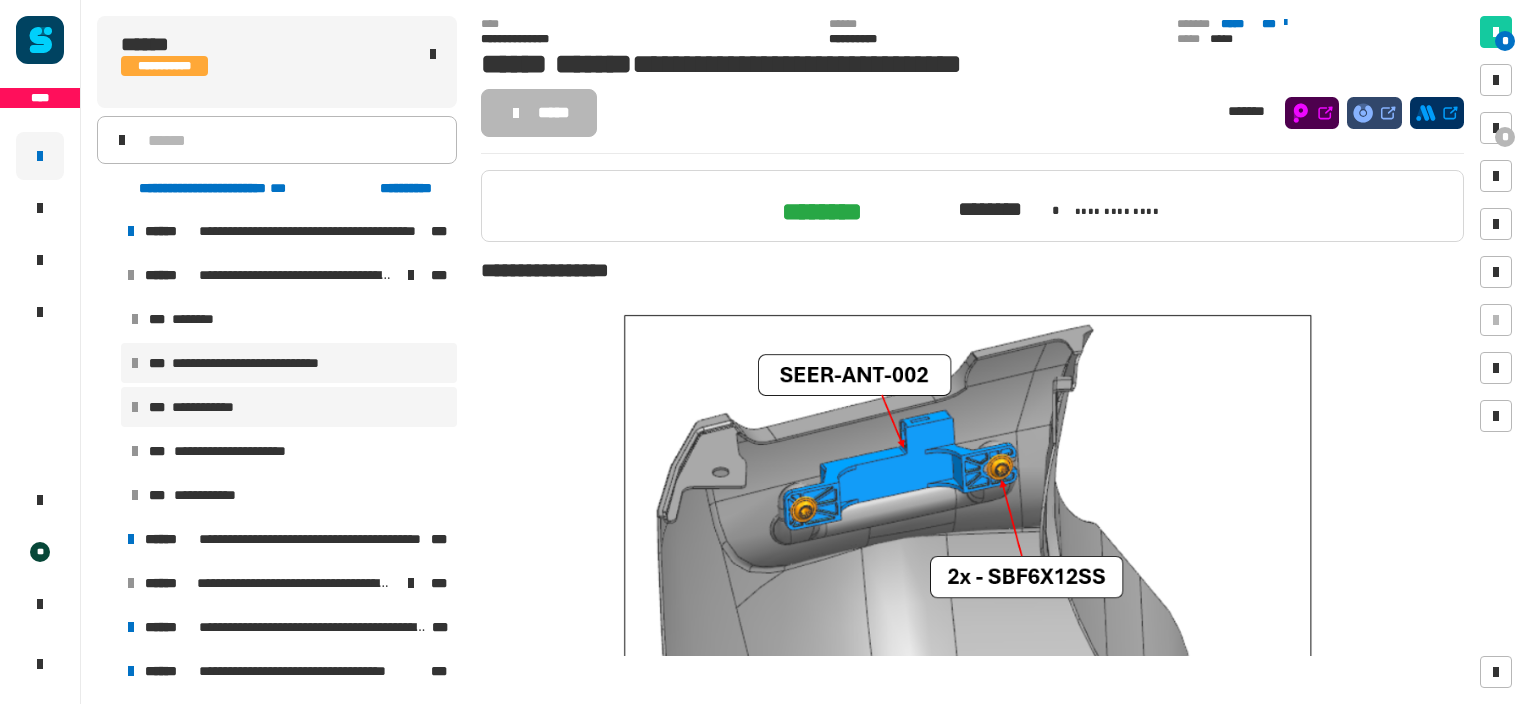 click on "**********" at bounding box center (211, 407) 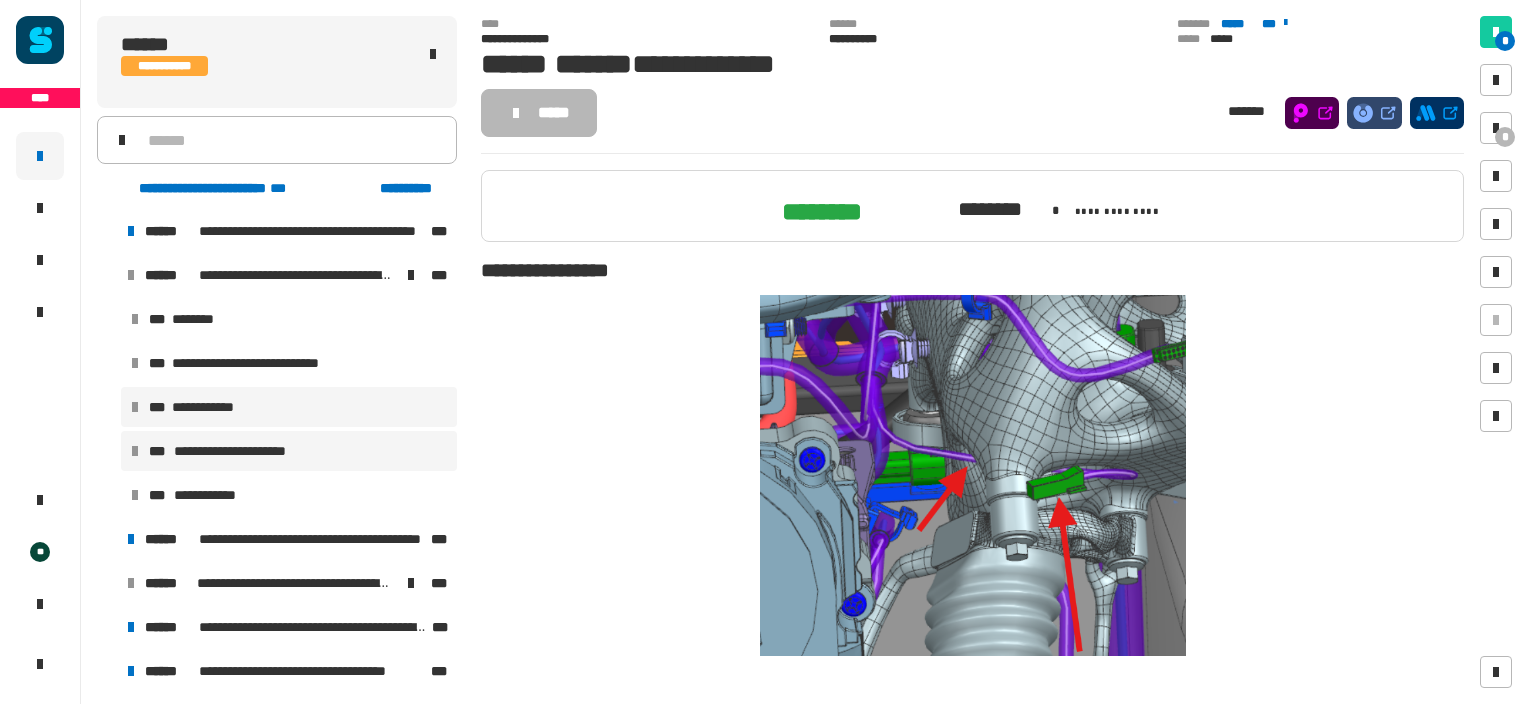 click on "**********" at bounding box center (242, 451) 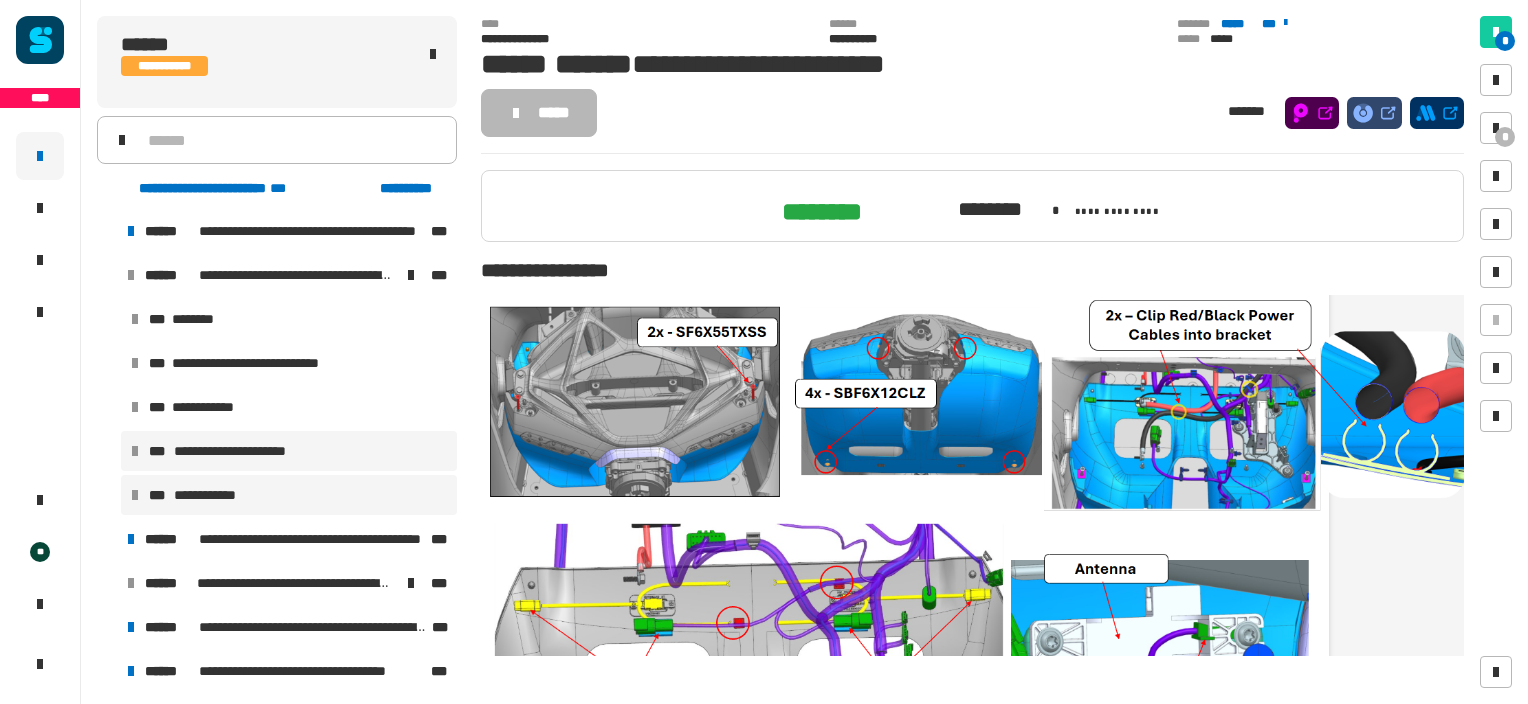 click on "**********" at bounding box center (213, 495) 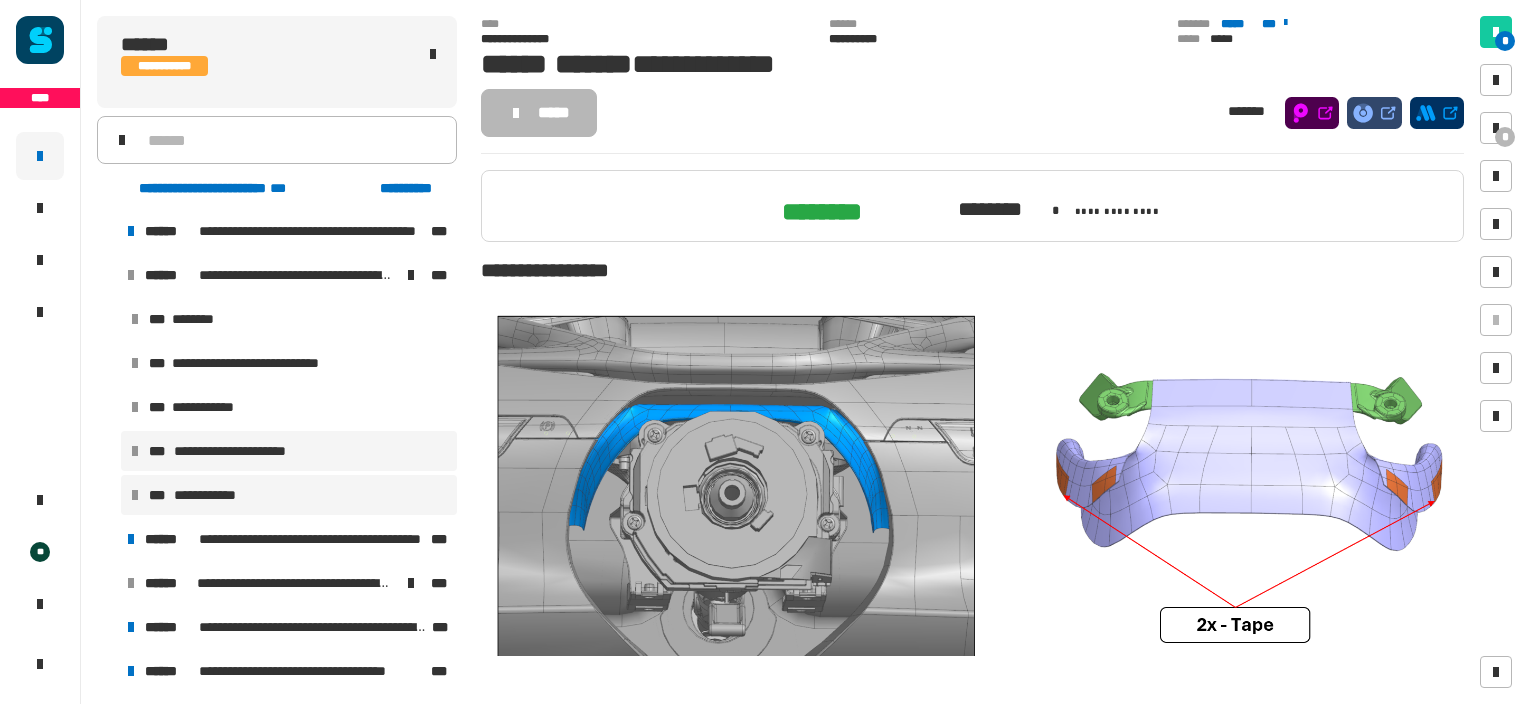 click on "**********" at bounding box center [242, 451] 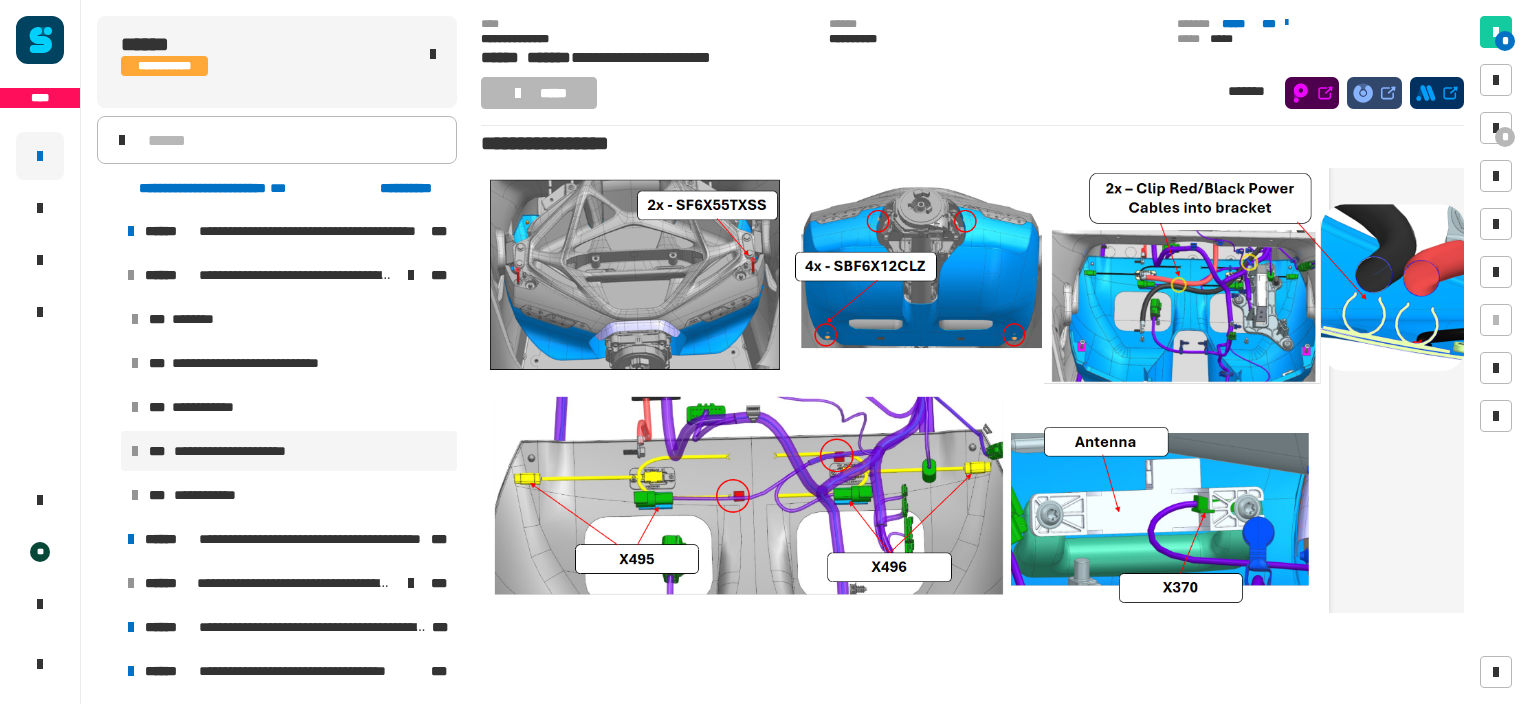 scroll, scrollTop: 98, scrollLeft: 0, axis: vertical 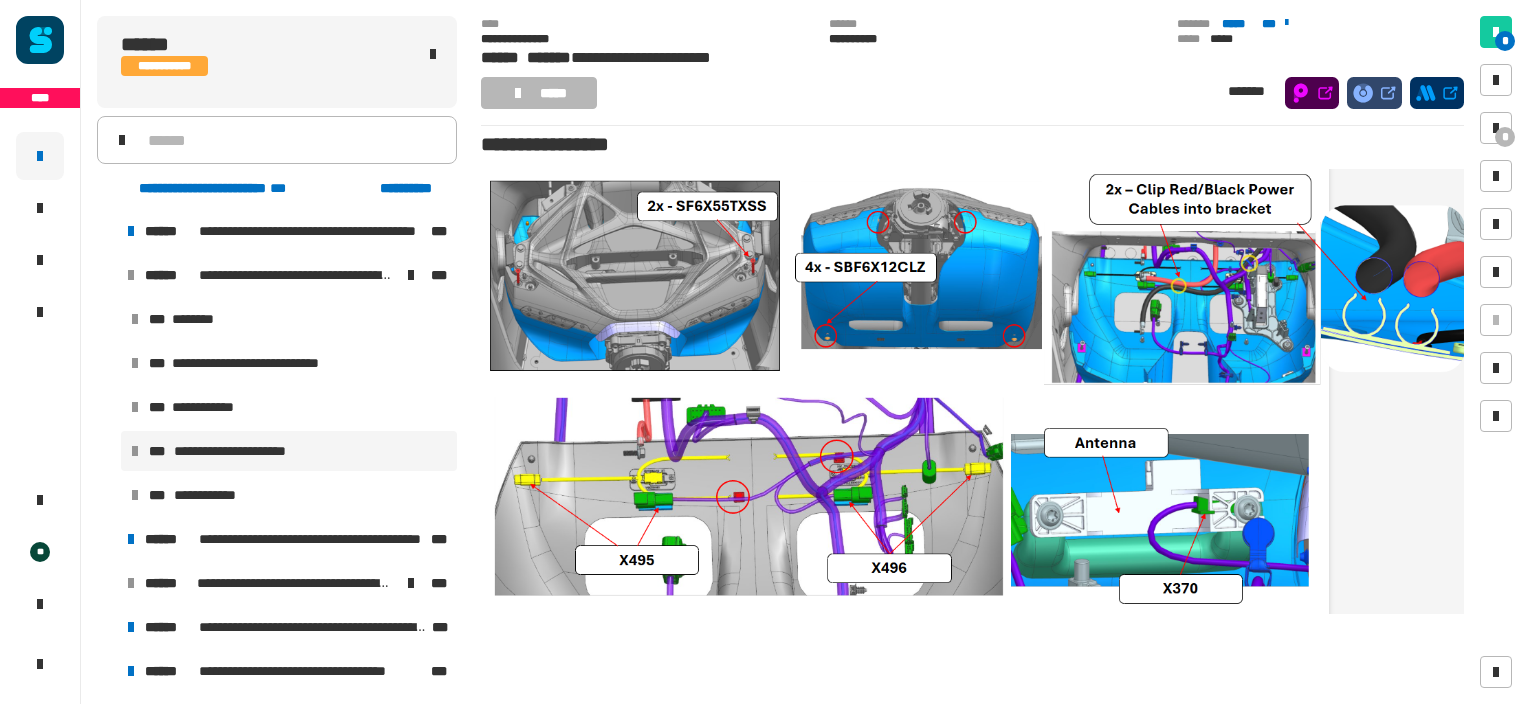 click on "**********" at bounding box center (289, 451) 